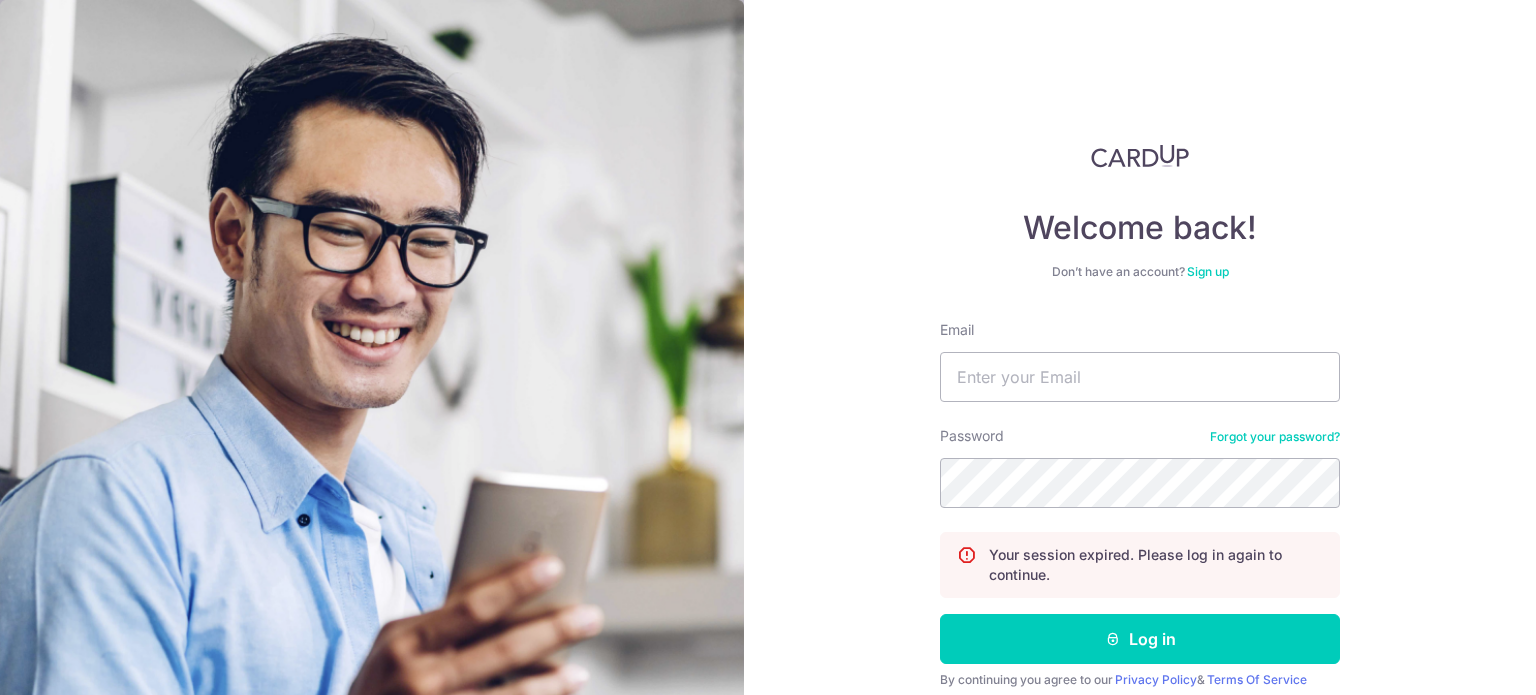 scroll, scrollTop: 0, scrollLeft: 0, axis: both 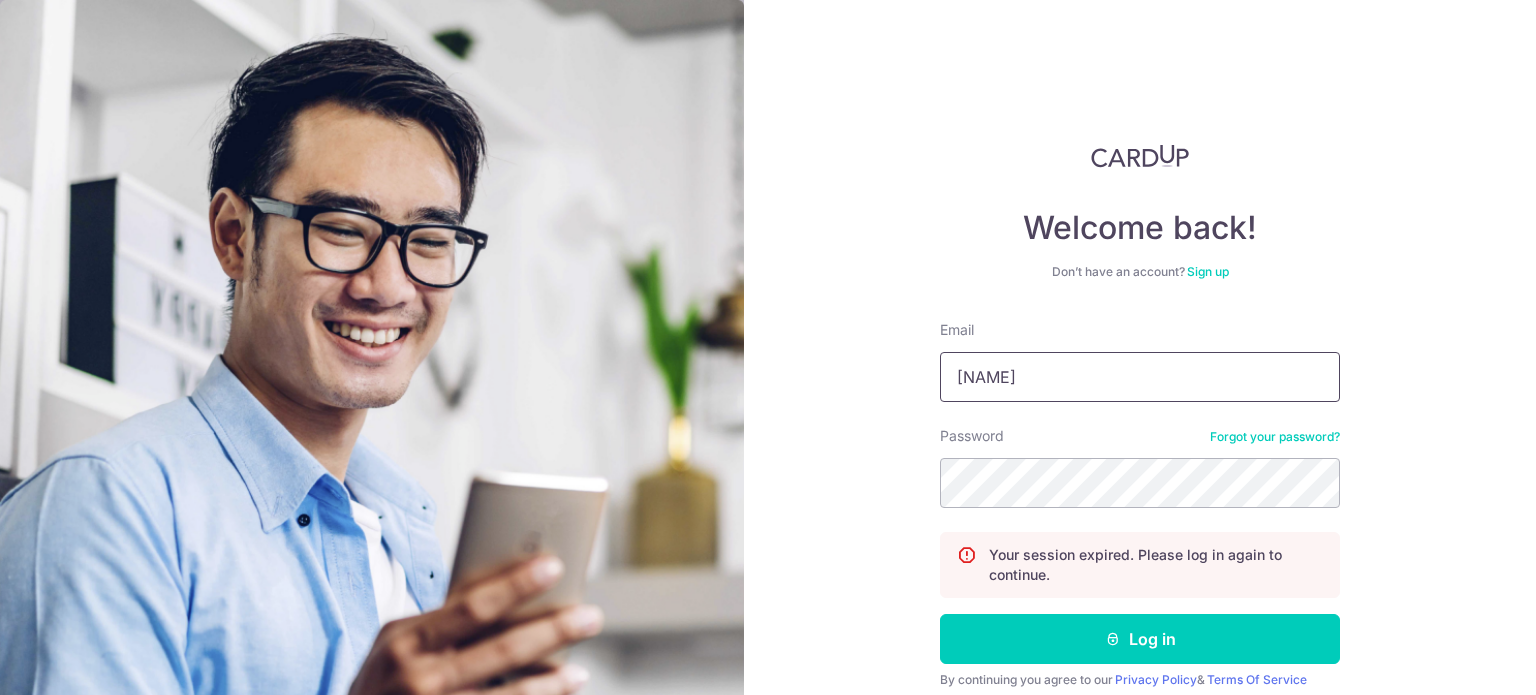 type on "manju77gupta@gmail.com" 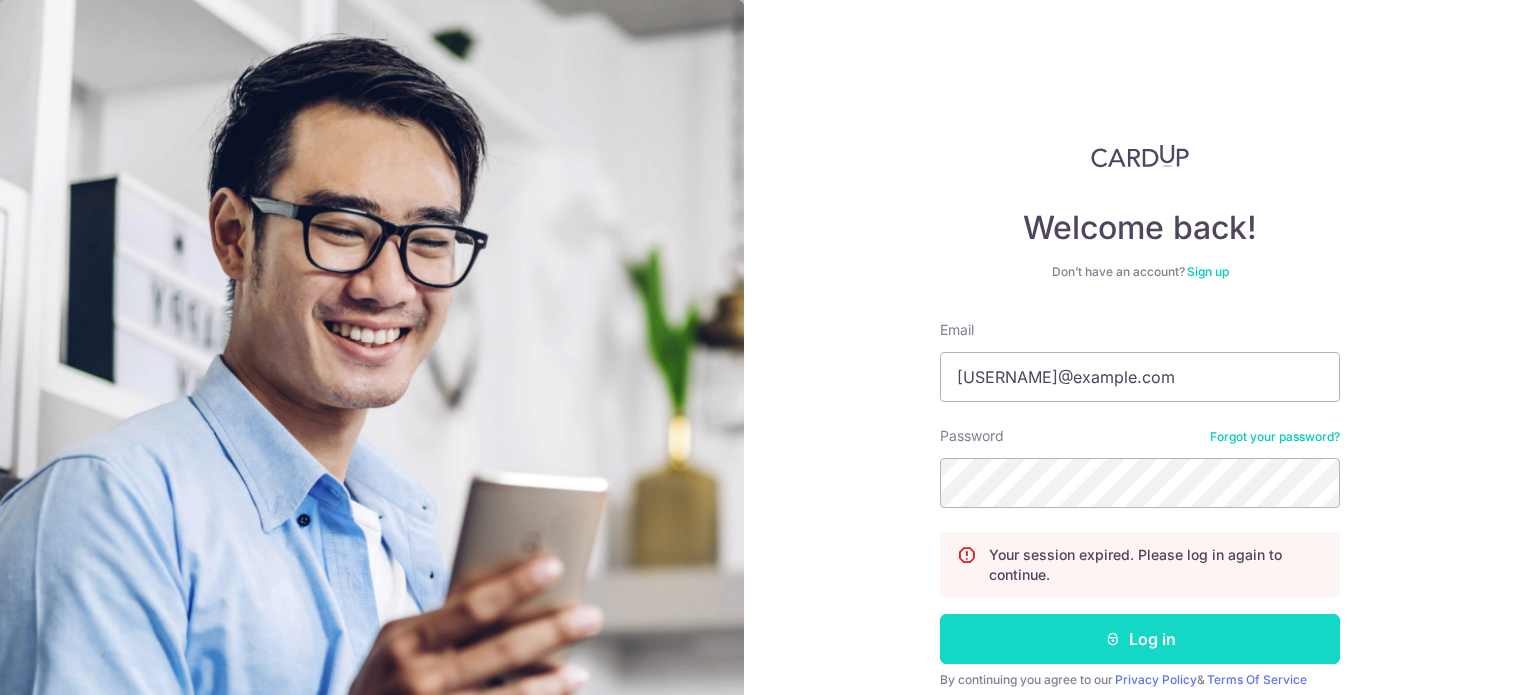 click on "Log in" at bounding box center (1140, 639) 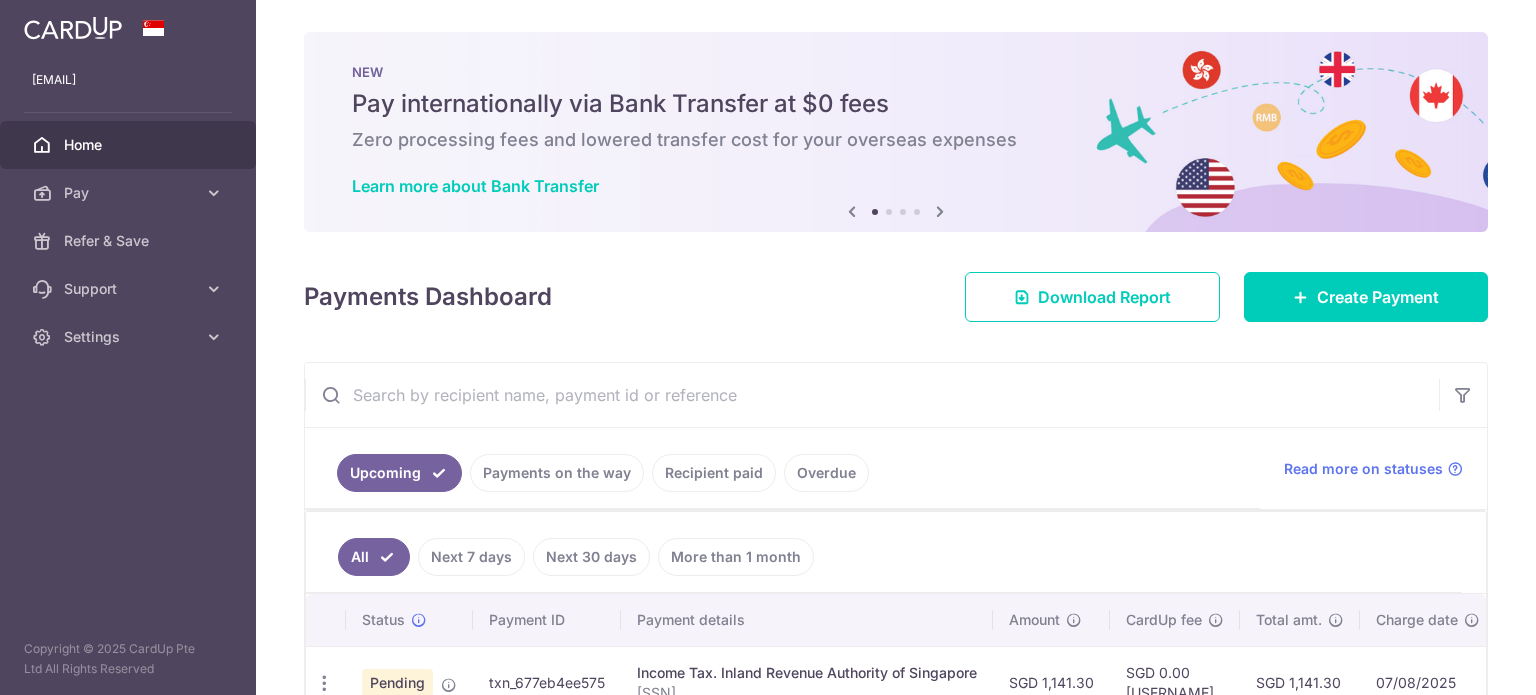 scroll, scrollTop: 0, scrollLeft: 0, axis: both 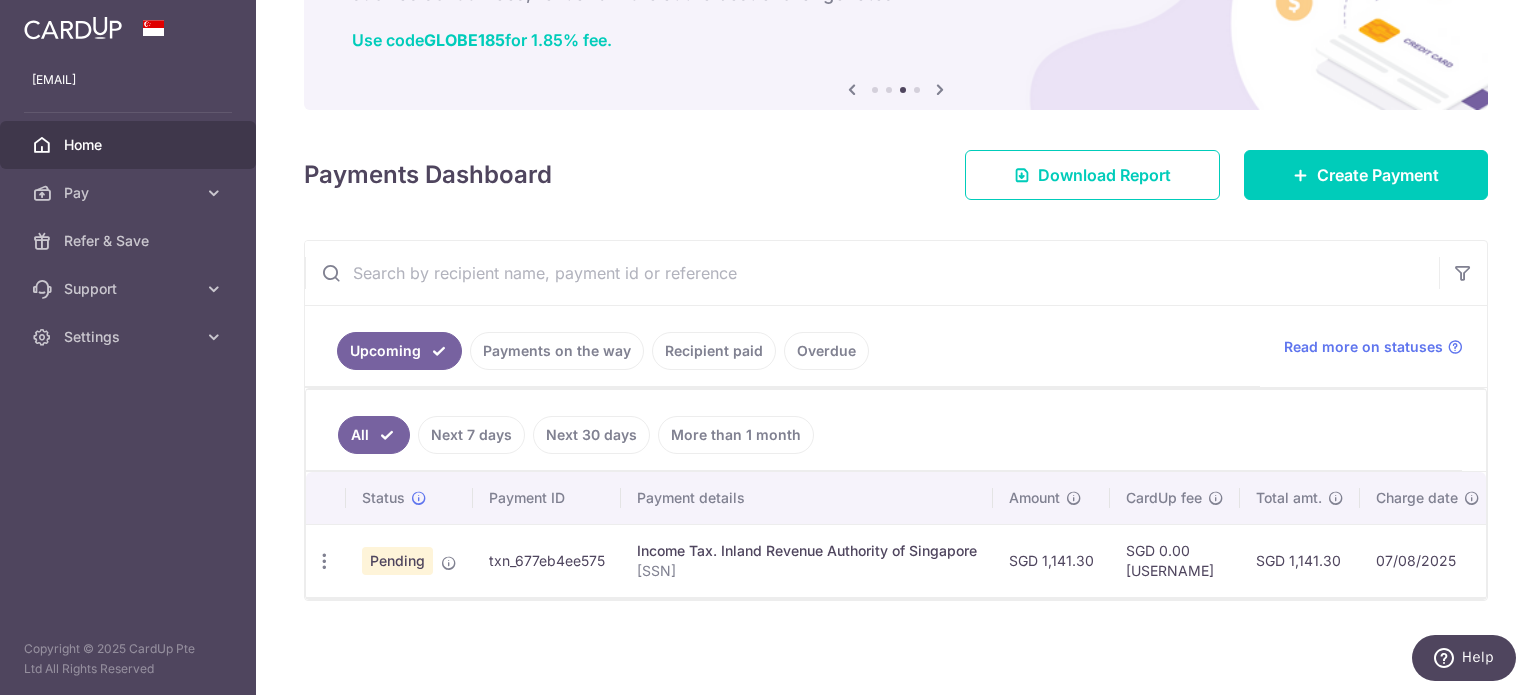 click on "Pending" at bounding box center [397, 561] 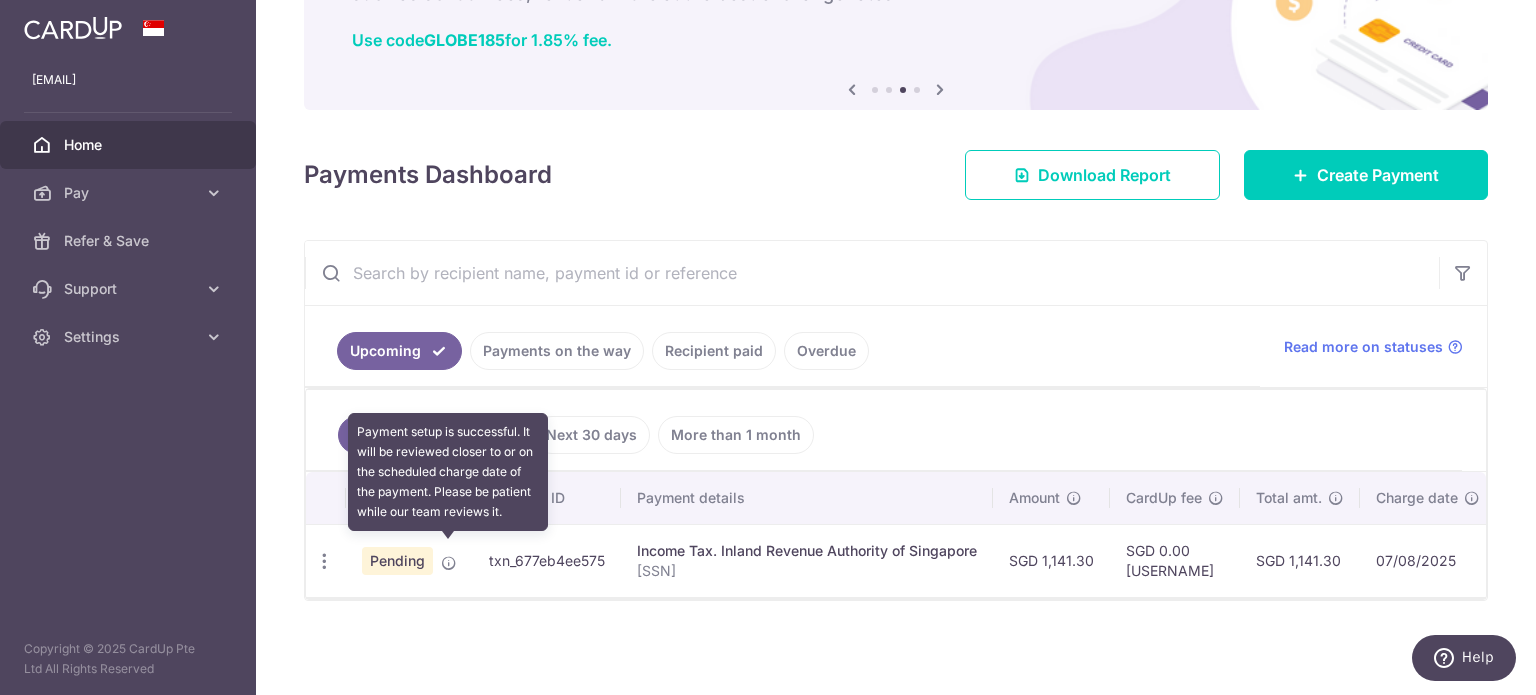 click on "Pending
Payment setup is successful. It will be reviewed closer to or on the scheduled charge date of the payment. Please be patient while our team reviews it." at bounding box center [409, 560] 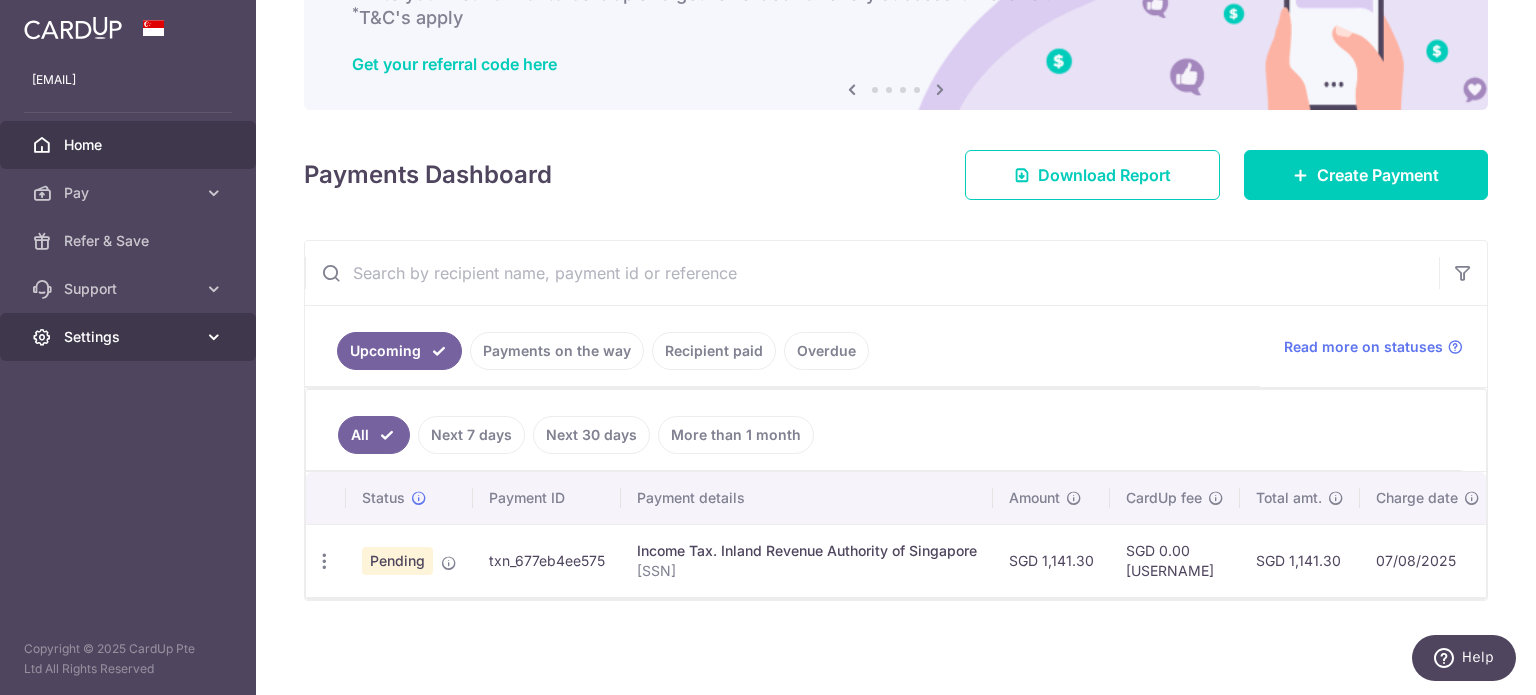 click at bounding box center [214, 337] 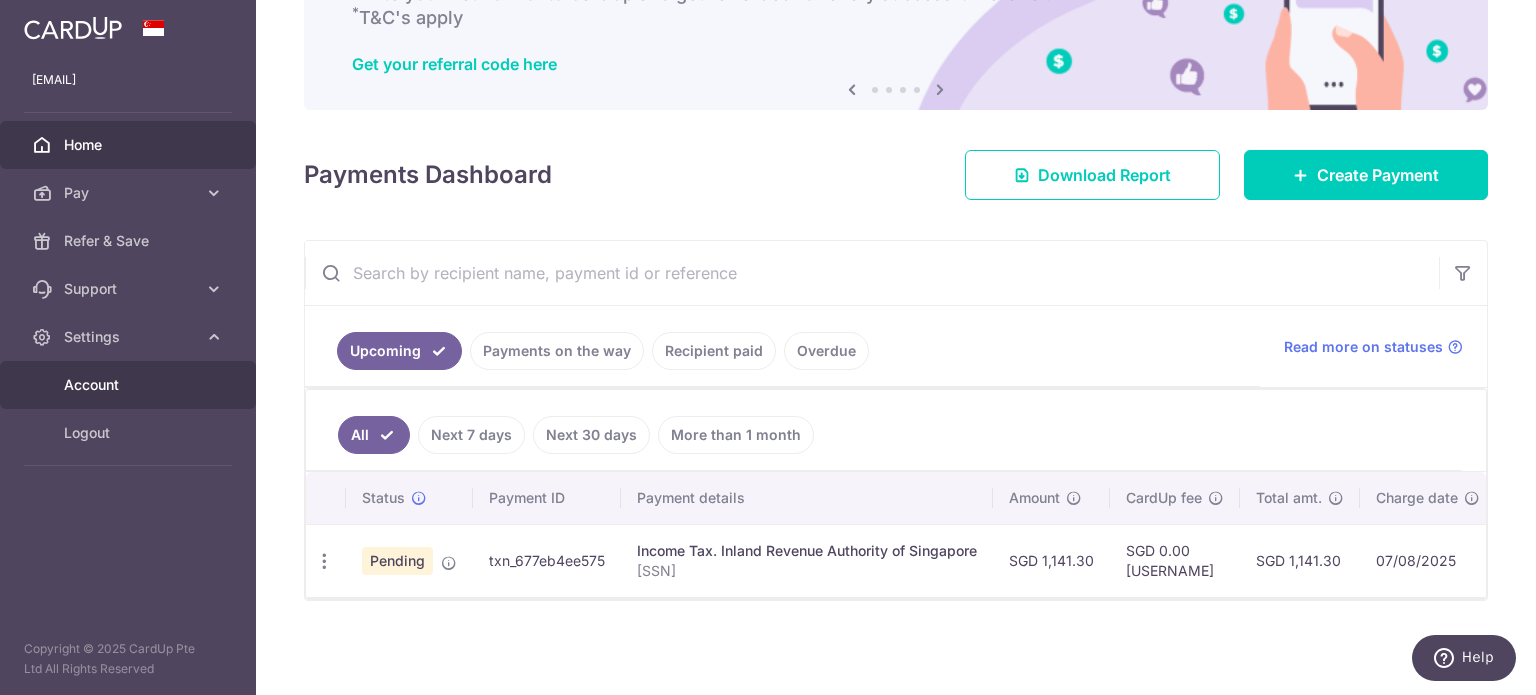 click on "Account" at bounding box center (130, 385) 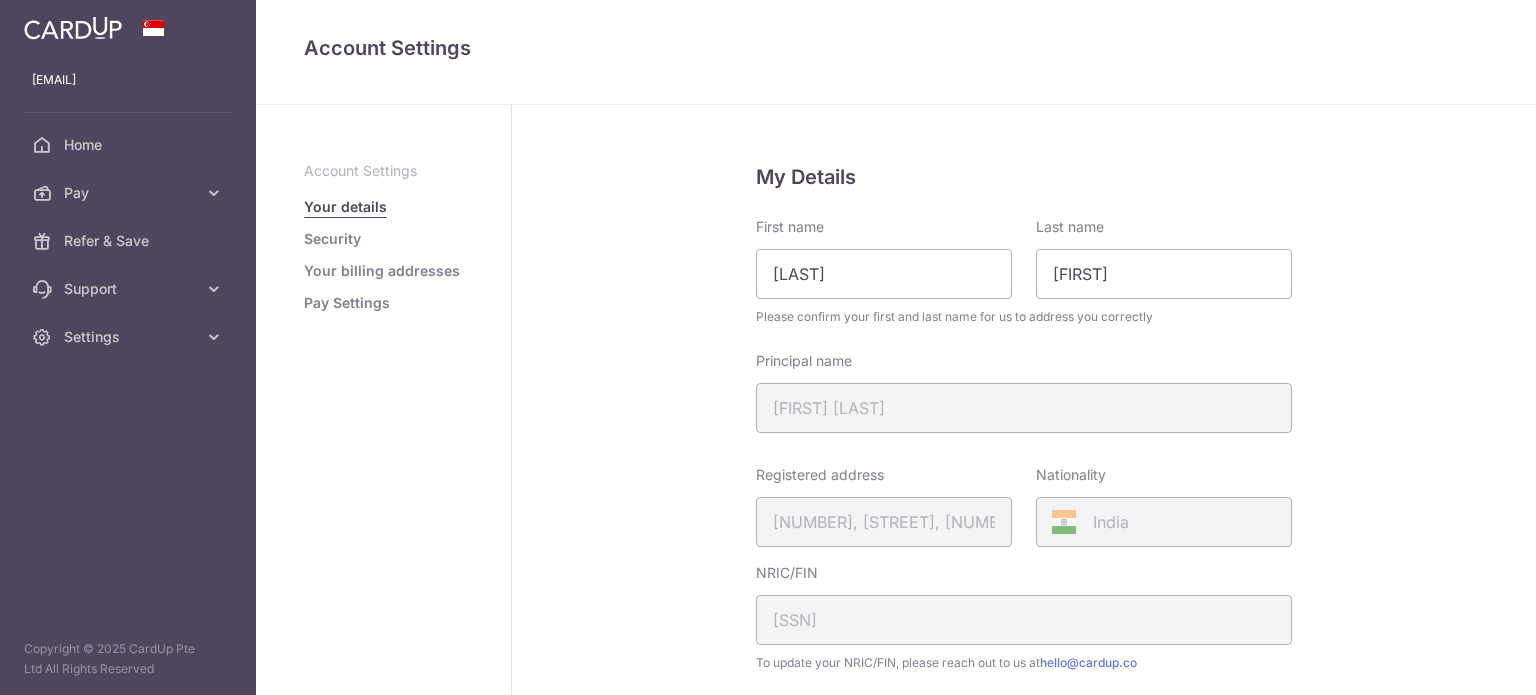 scroll, scrollTop: 0, scrollLeft: 0, axis: both 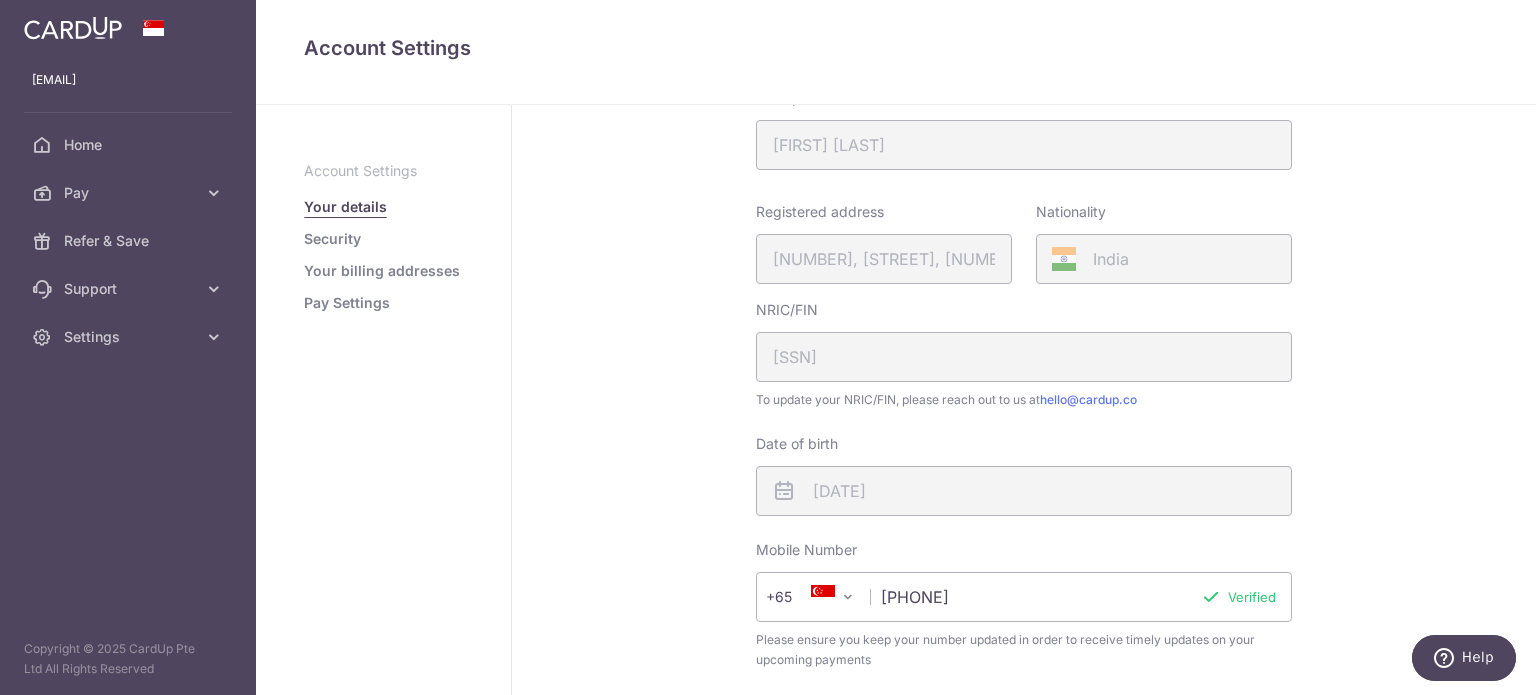 drag, startPoint x: 1522, startPoint y: 338, endPoint x: 1532, endPoint y: 274, distance: 64.77654 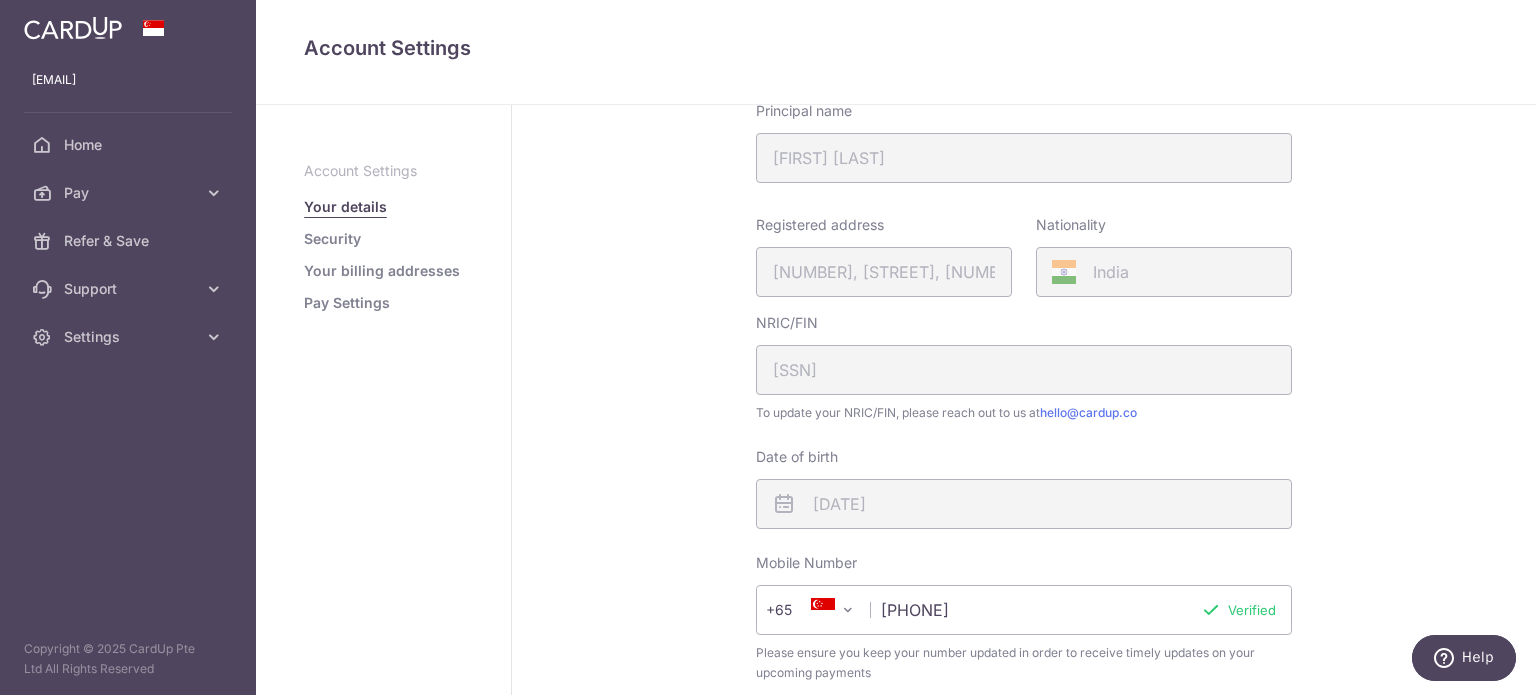 scroll, scrollTop: 0, scrollLeft: 0, axis: both 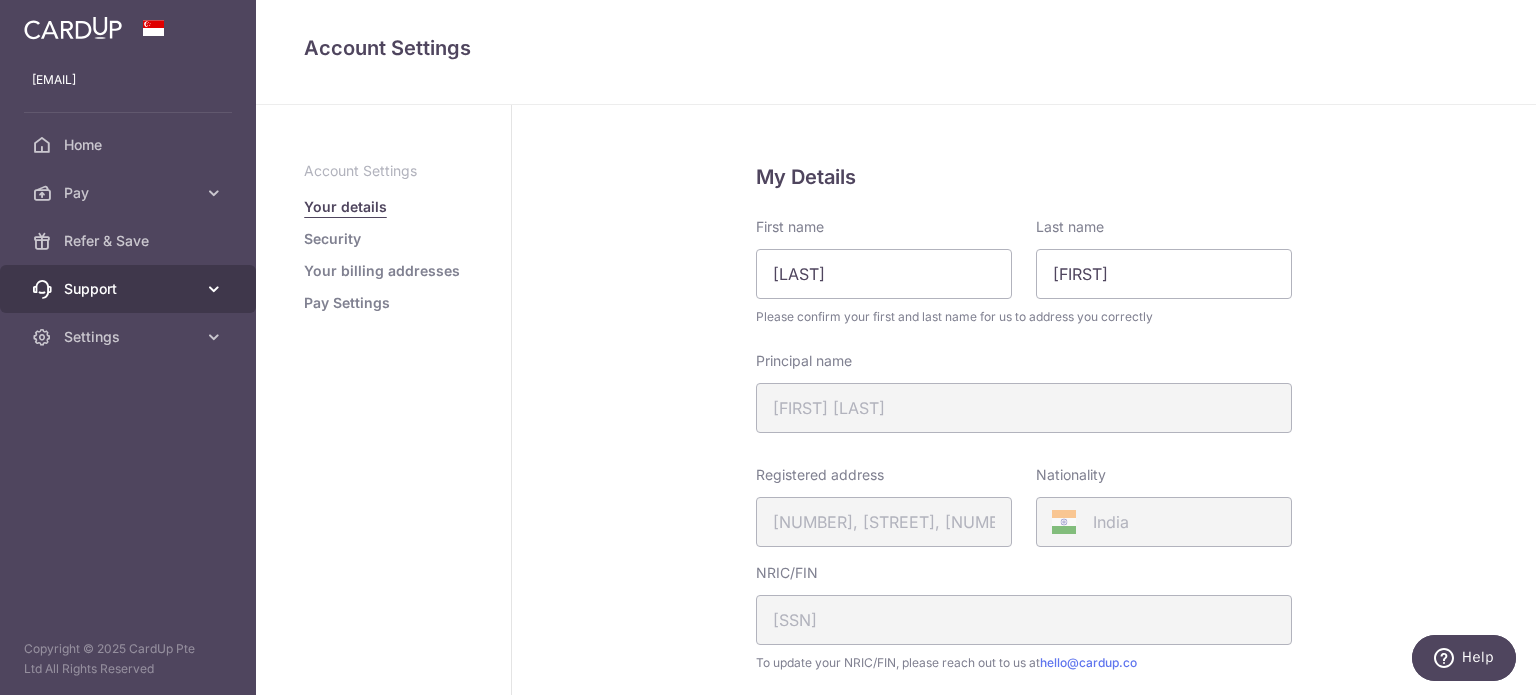 click on "Support" at bounding box center [130, 289] 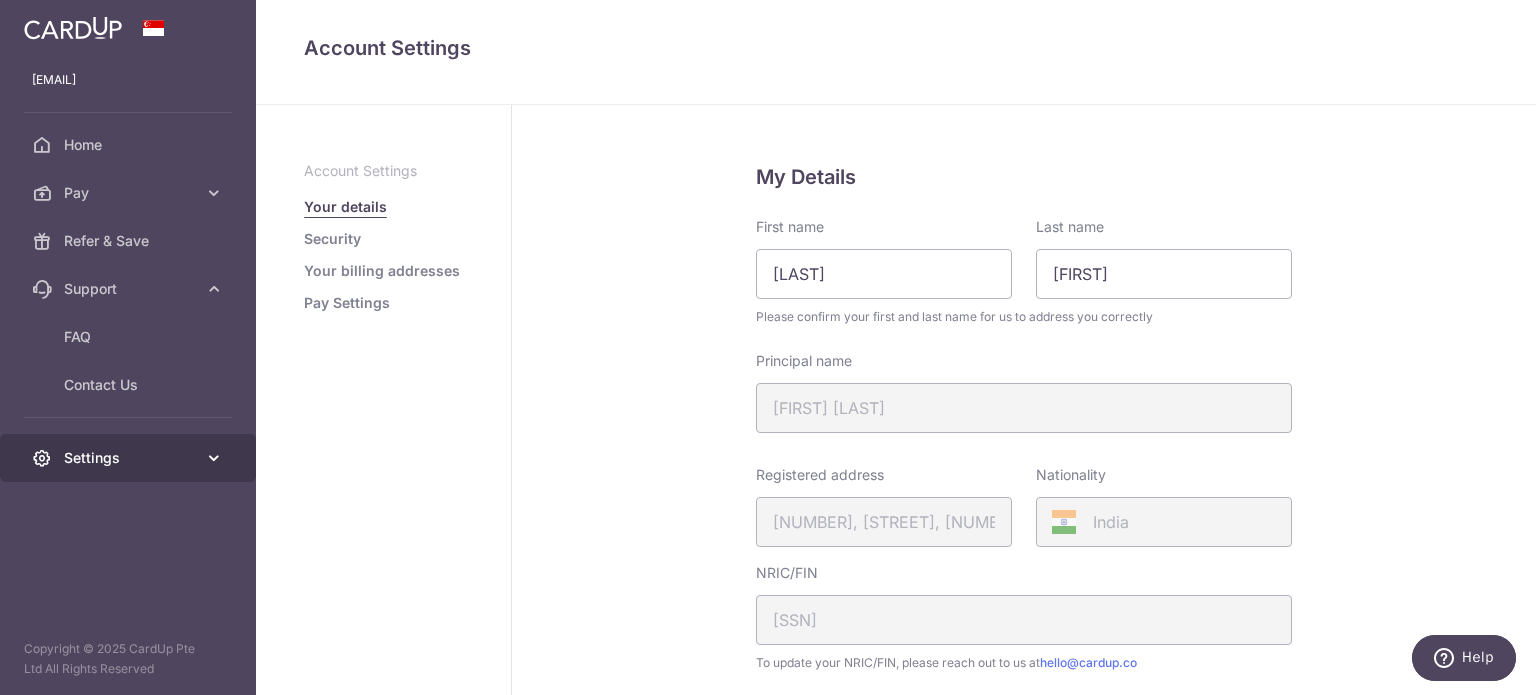 click on "Settings" at bounding box center (128, 458) 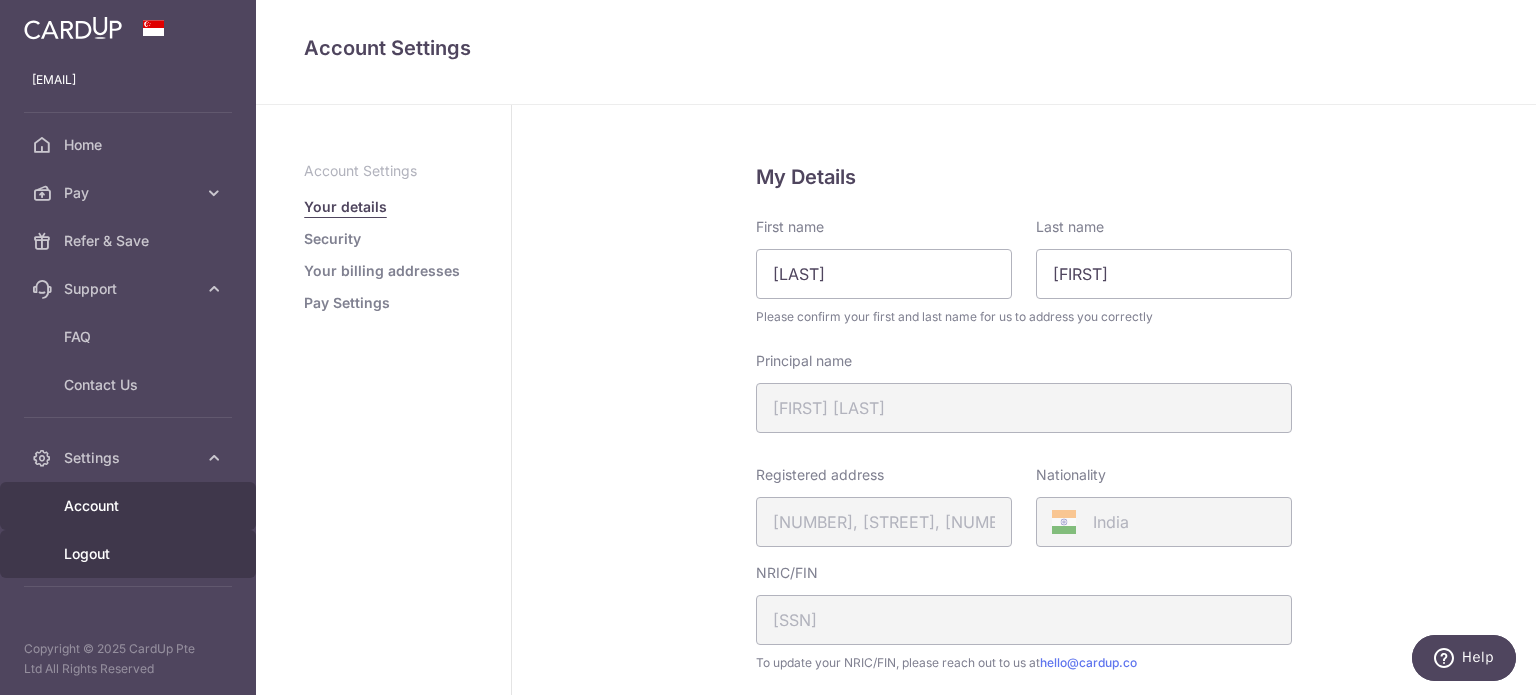 click on "Logout" at bounding box center [128, 554] 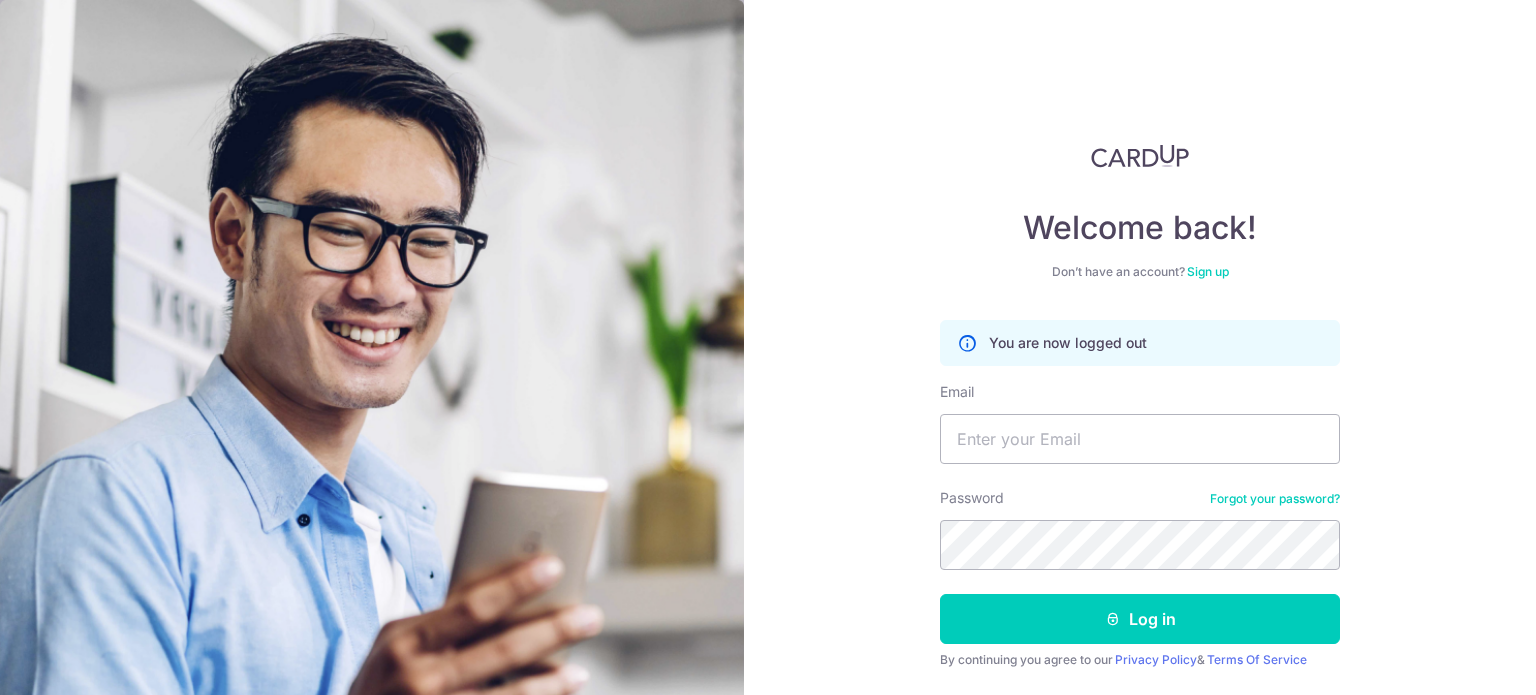 scroll, scrollTop: 0, scrollLeft: 0, axis: both 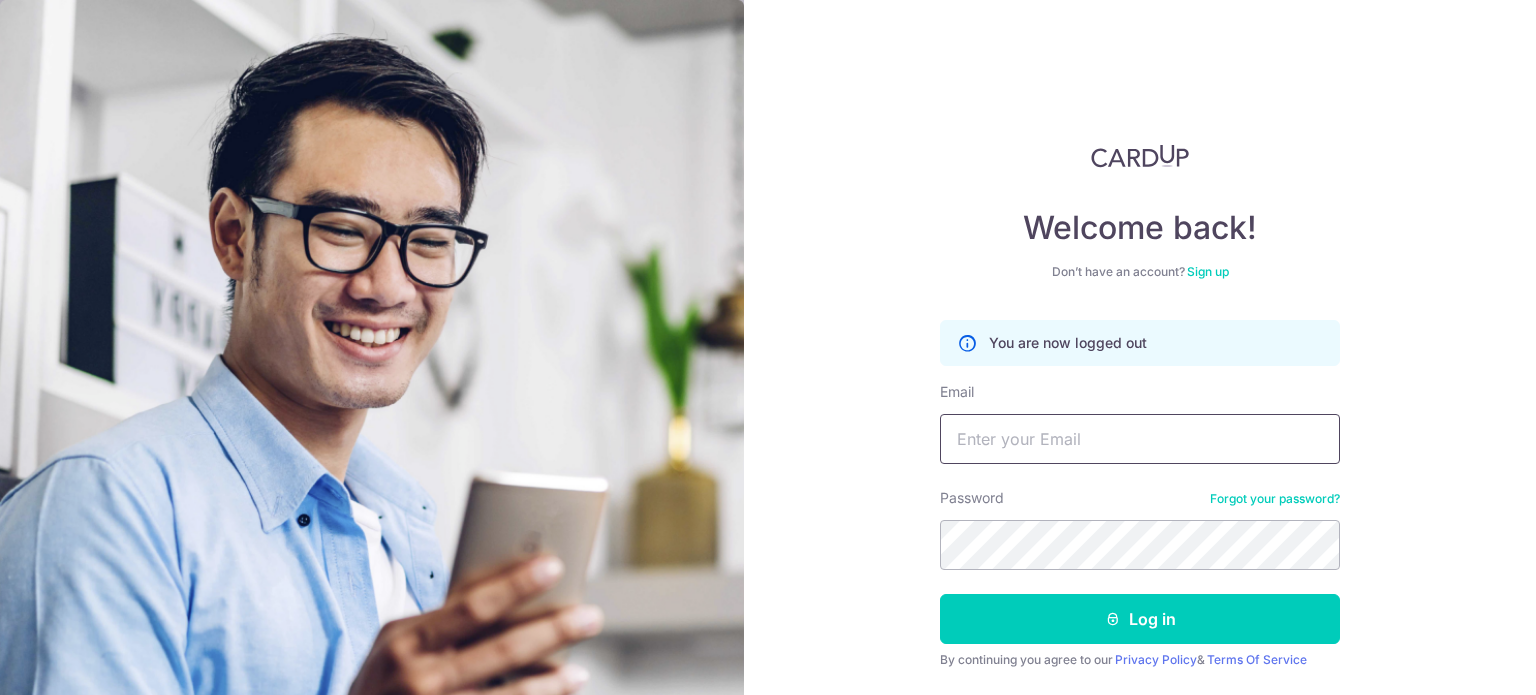 click on "Email" at bounding box center [1140, 439] 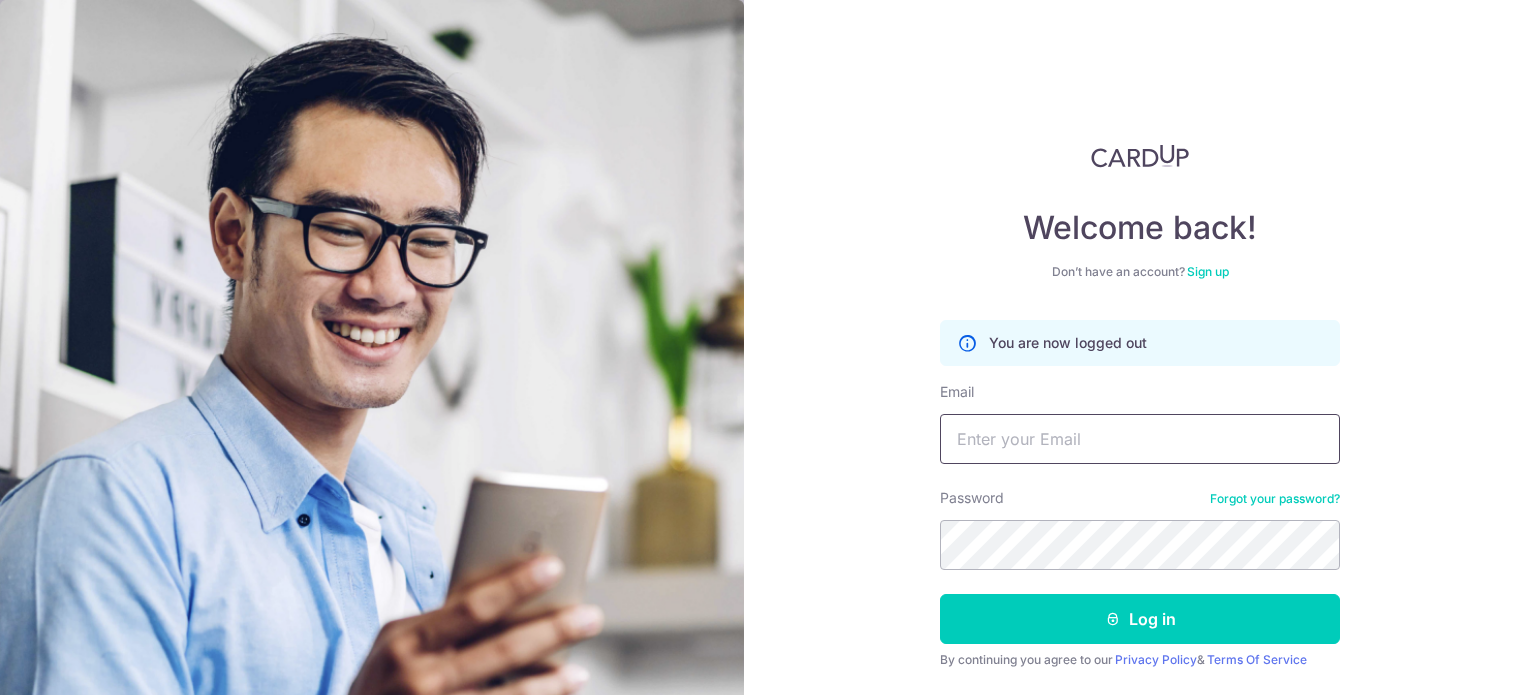 type on "[USERNAME]@[DOMAIN].com" 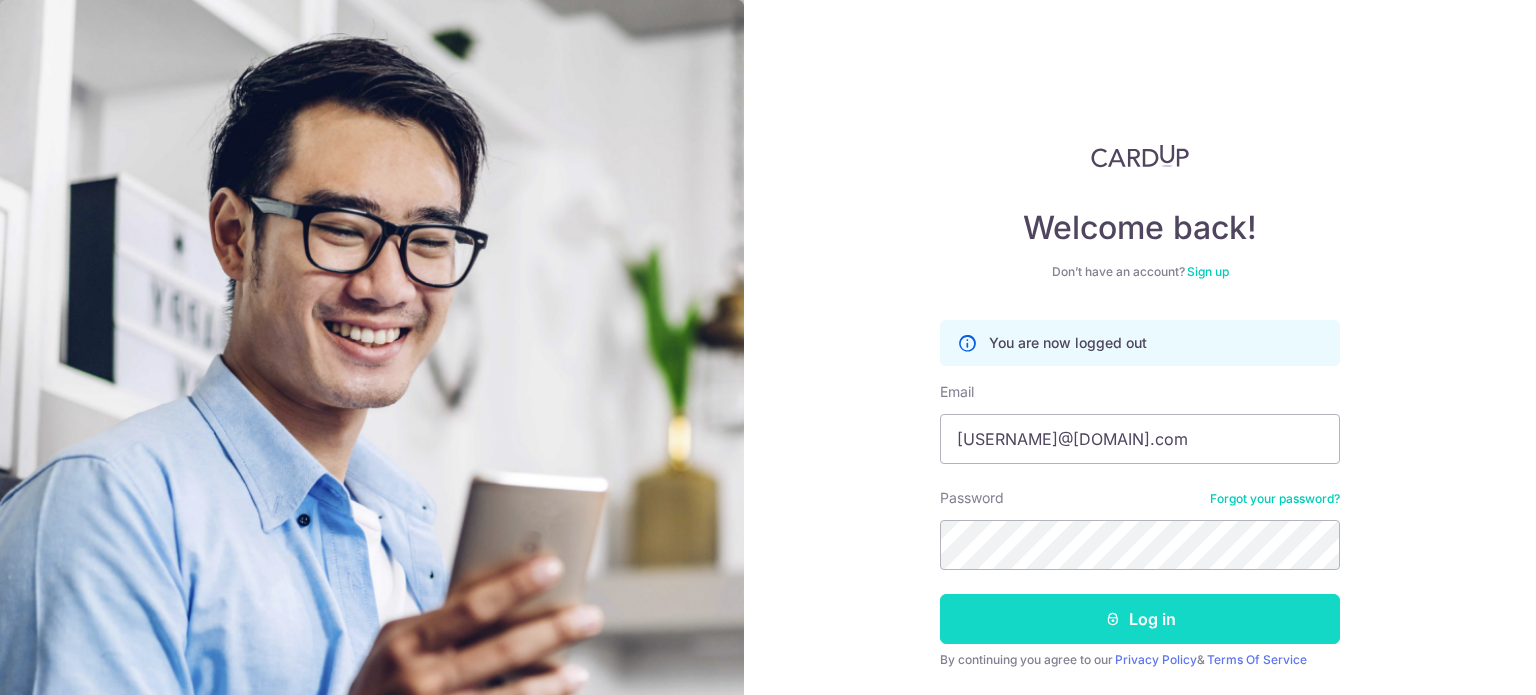 click on "Log in" at bounding box center (1140, 619) 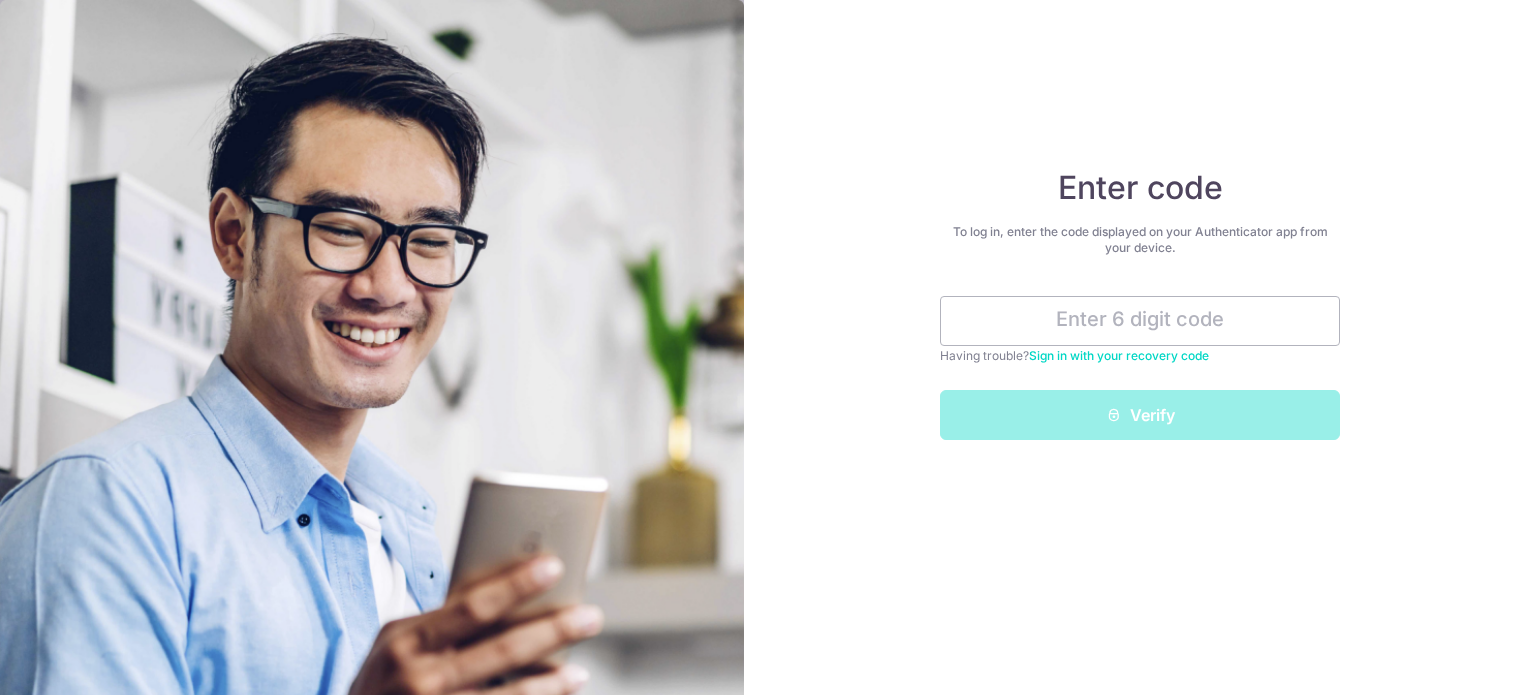 scroll, scrollTop: 0, scrollLeft: 0, axis: both 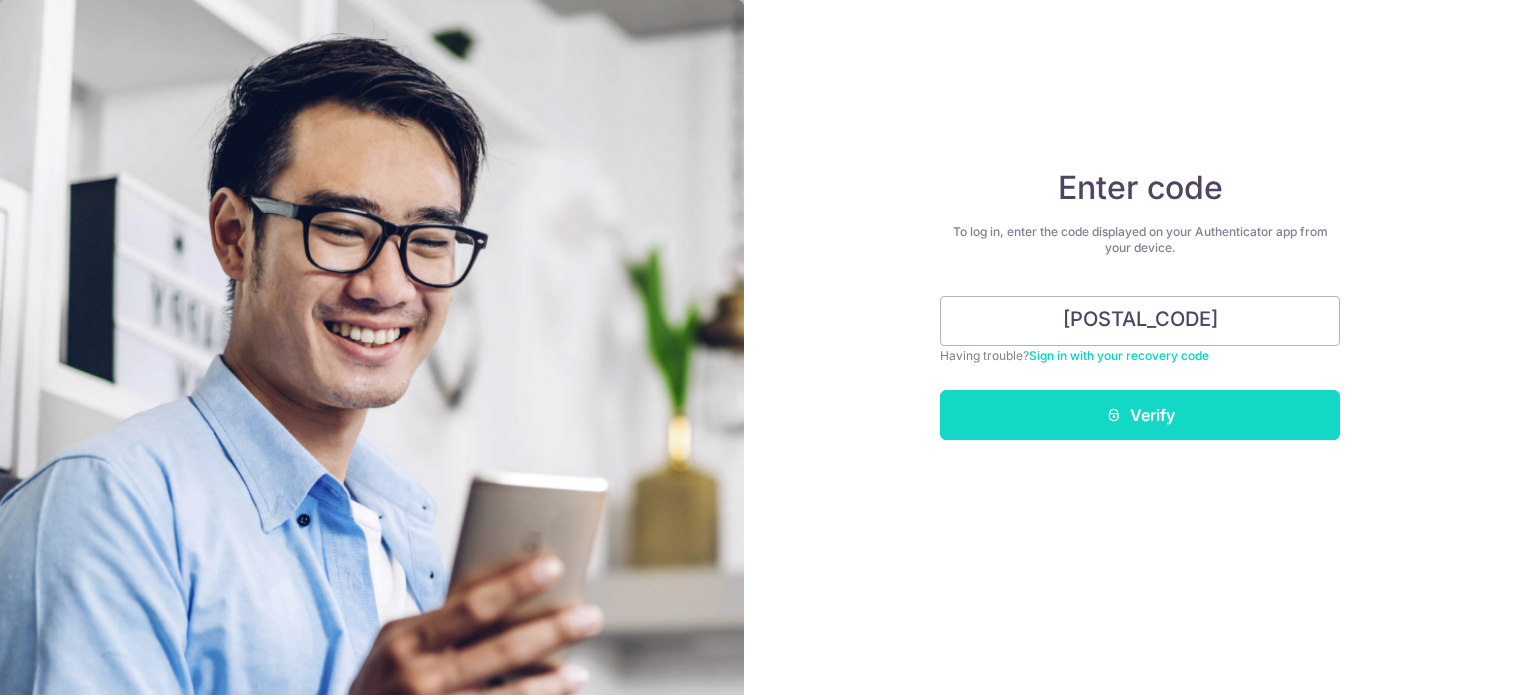 type on "177030" 